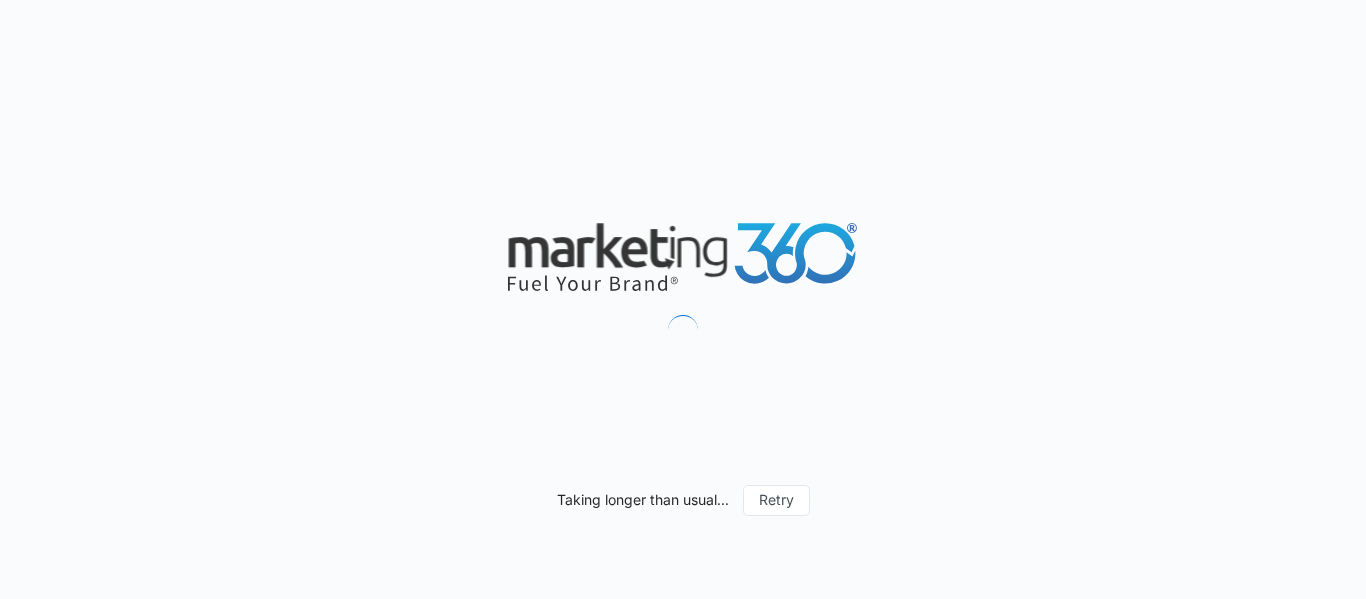 scroll, scrollTop: 0, scrollLeft: 0, axis: both 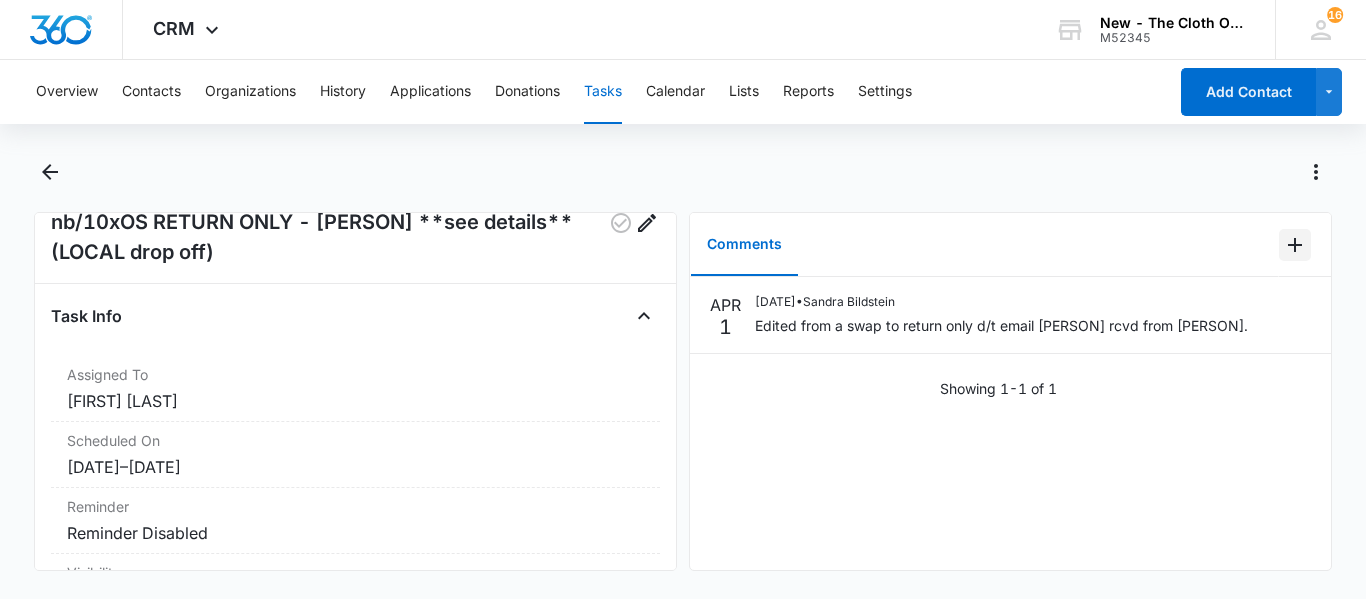 click at bounding box center [1295, 245] 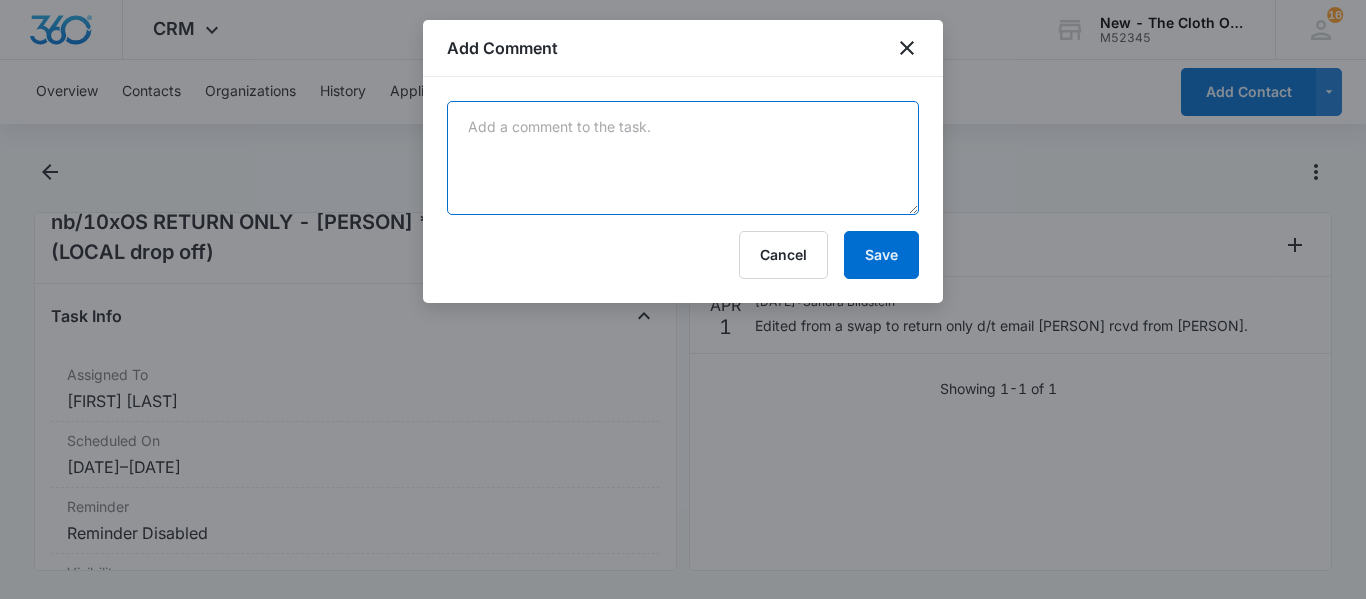 click at bounding box center [683, 158] 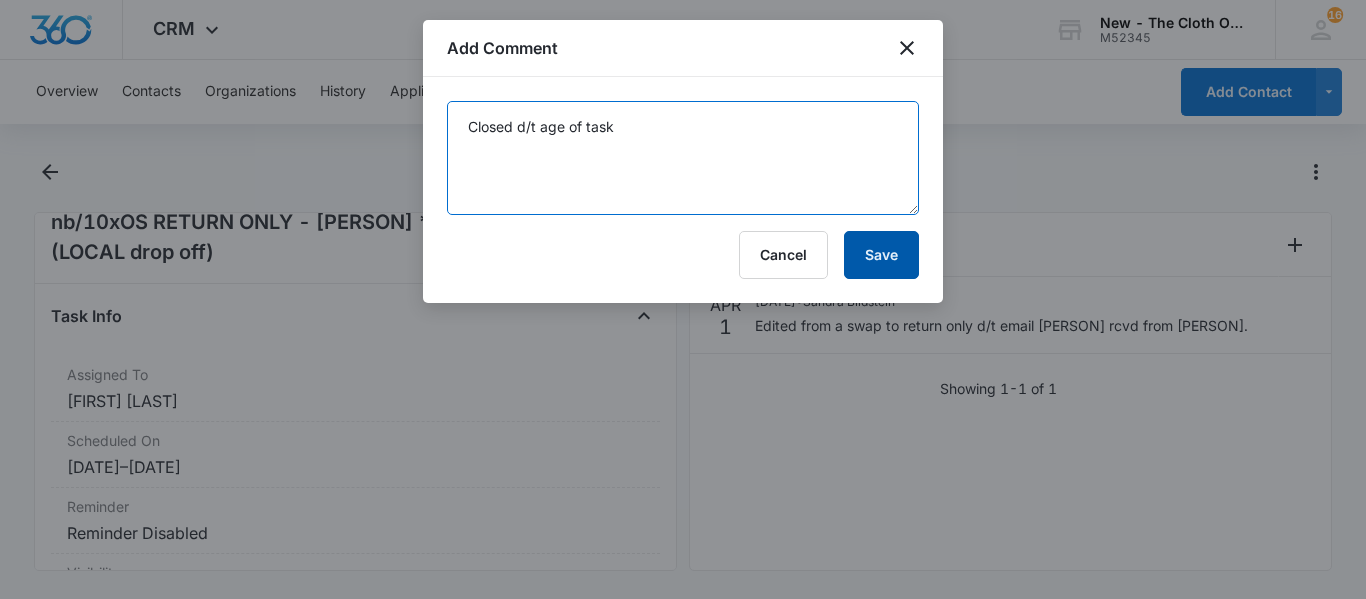 type on "Closed d/t age of task" 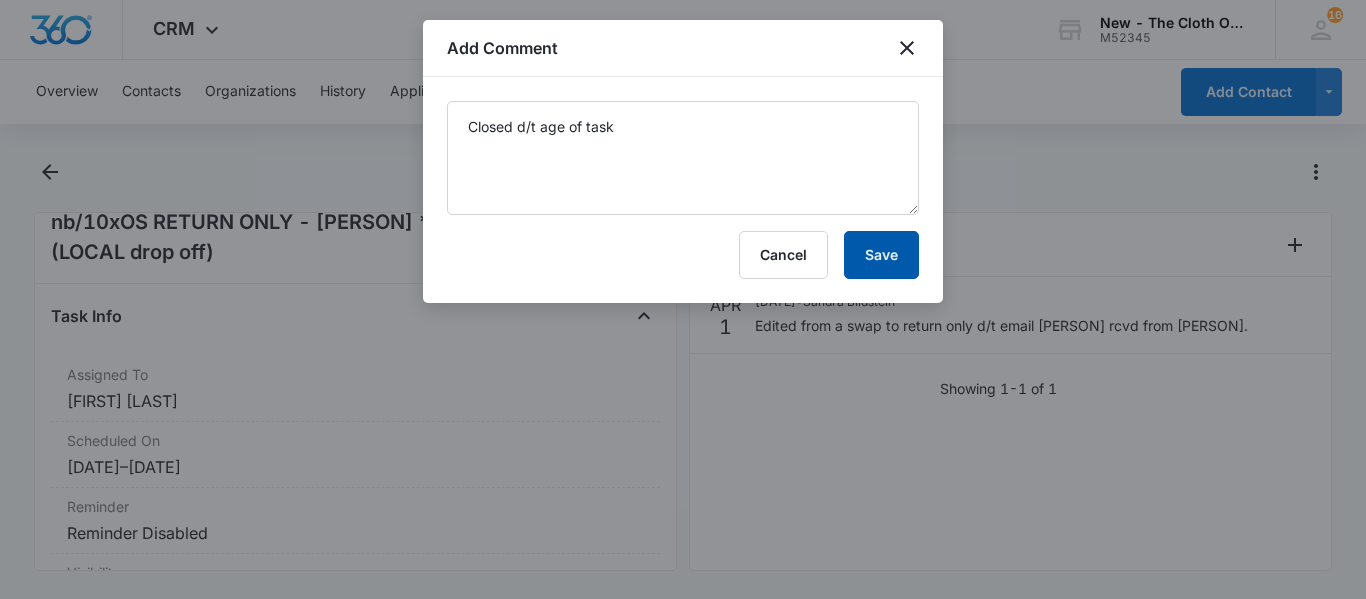 click on "Save" at bounding box center [881, 255] 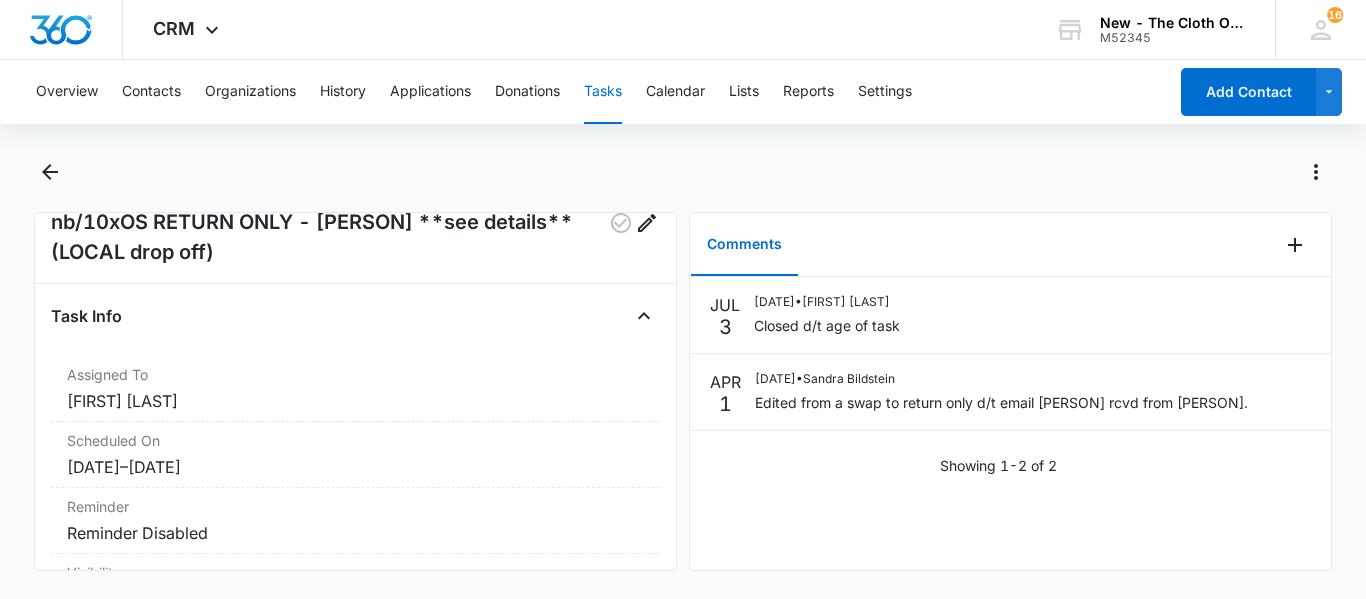 click on "Tasks" at bounding box center [603, 92] 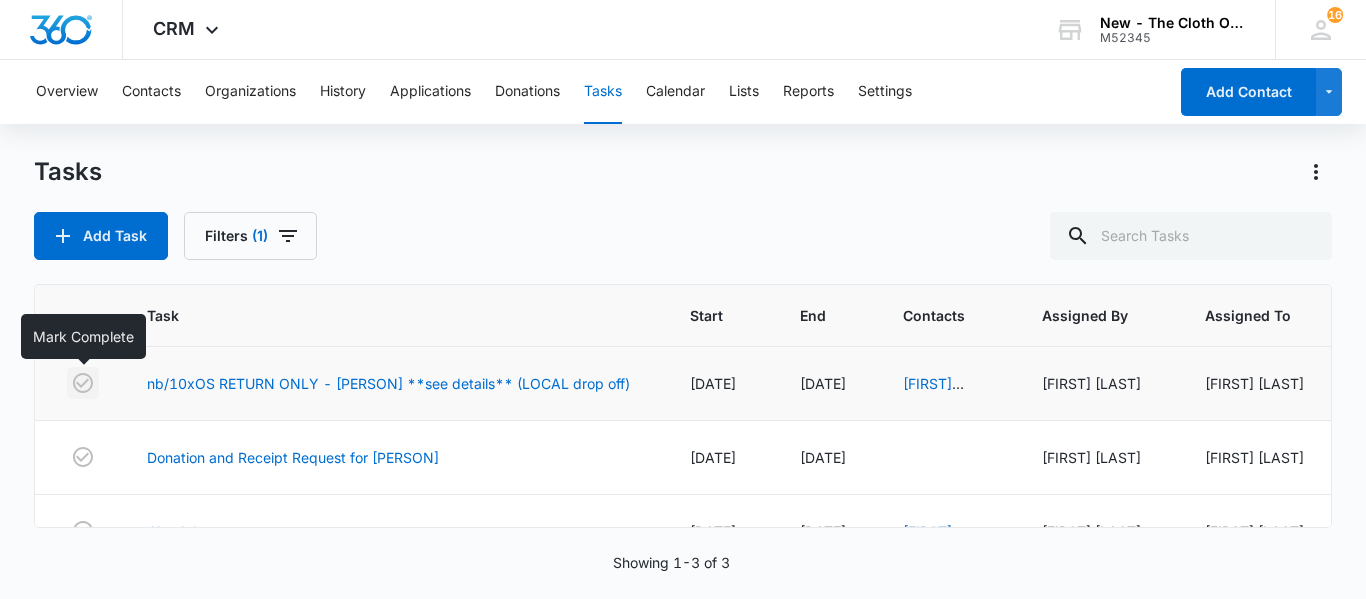 click at bounding box center (83, 383) 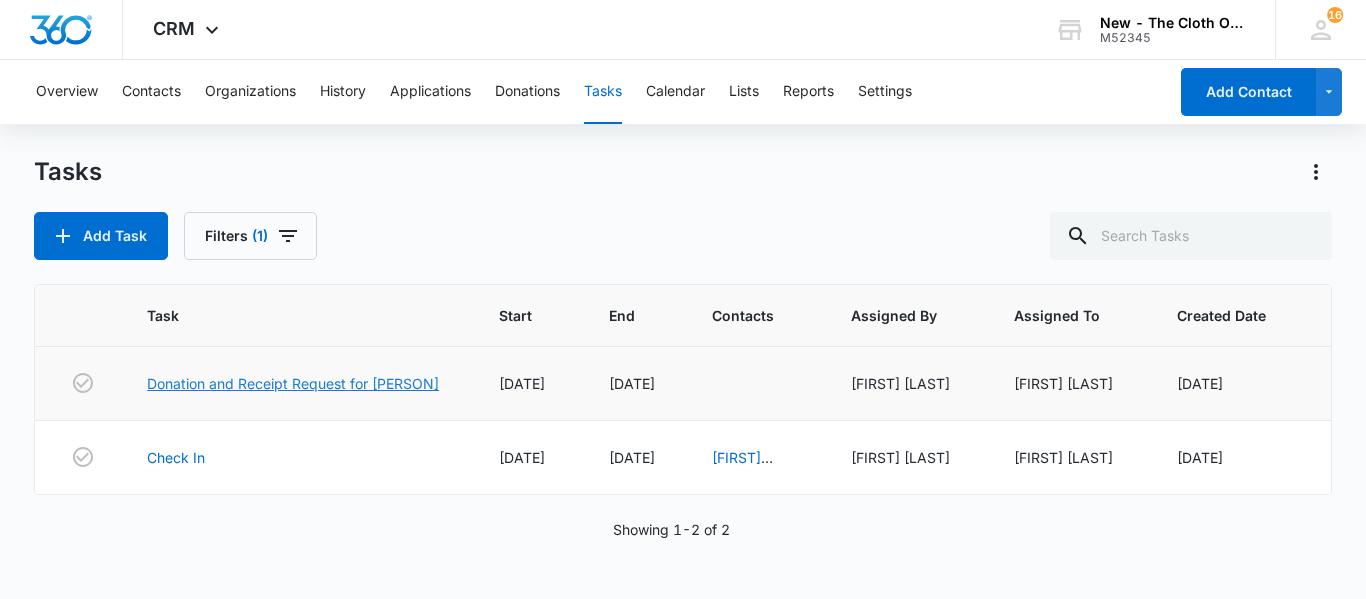 click on "Donation and Receipt Request for [FIRST] [LAST]" at bounding box center (293, 383) 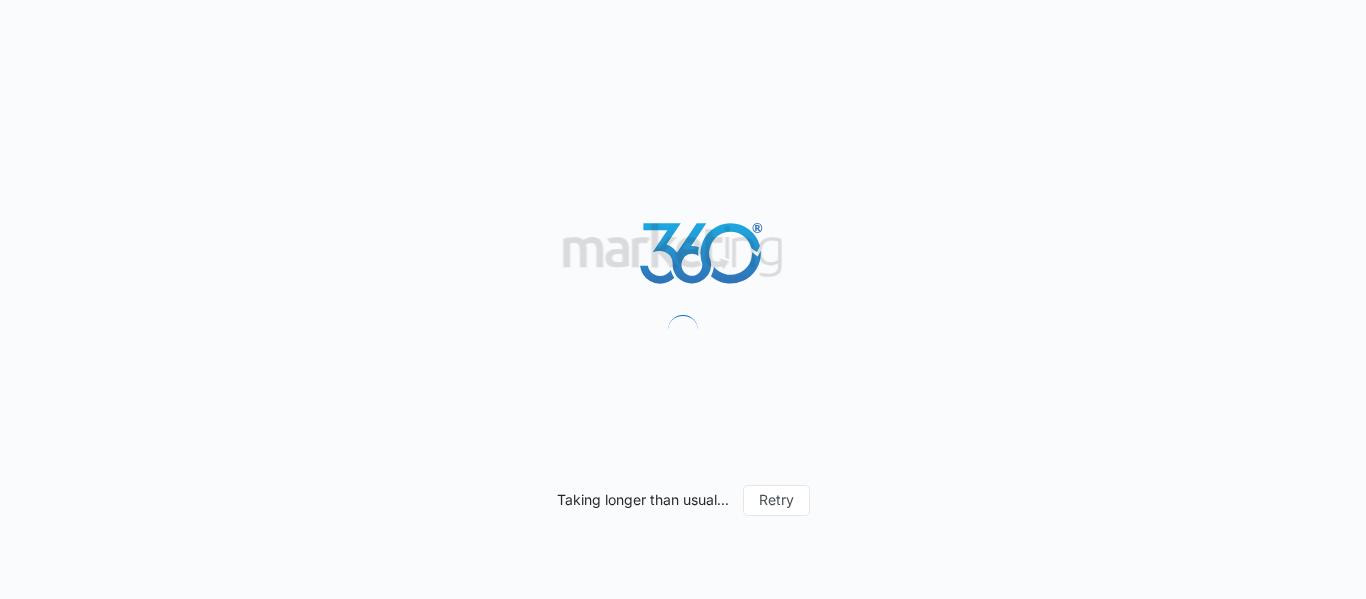 scroll, scrollTop: 0, scrollLeft: 0, axis: both 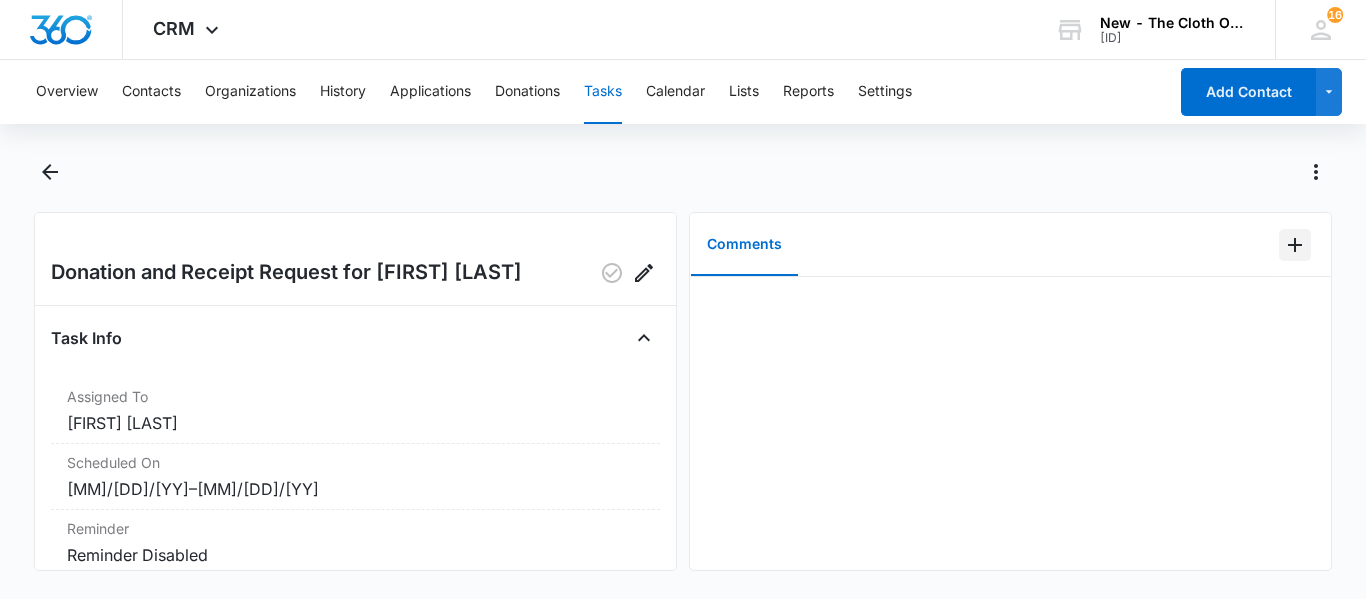 click at bounding box center [1295, 245] 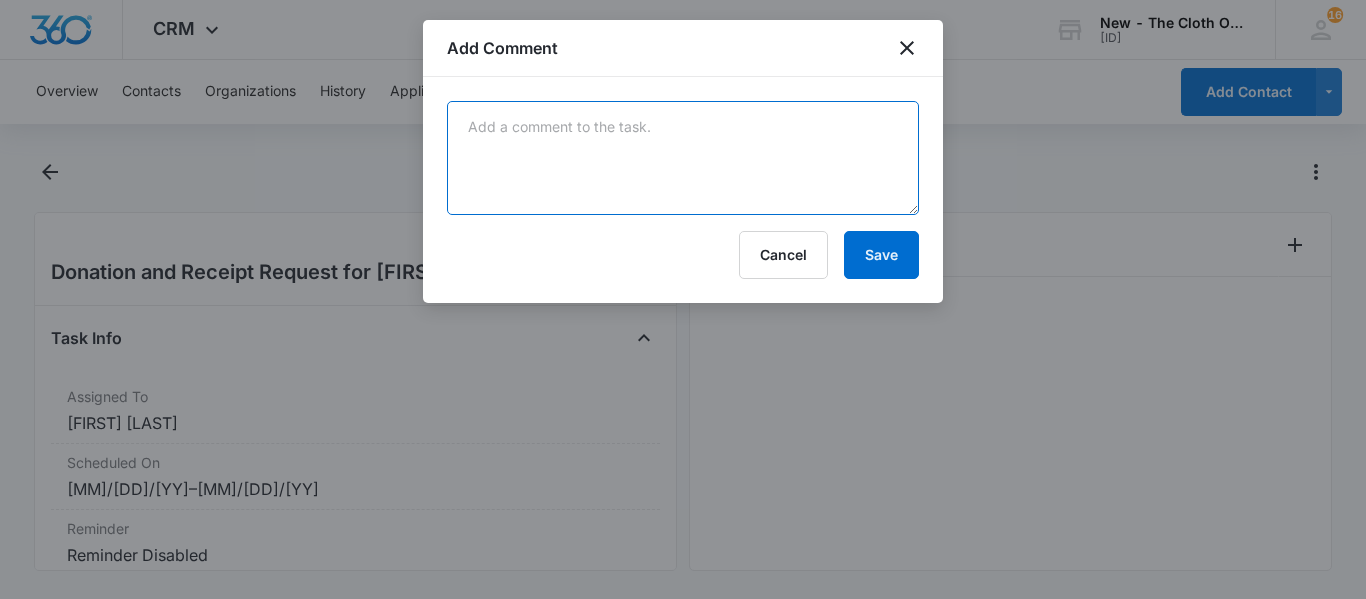 click at bounding box center (683, 158) 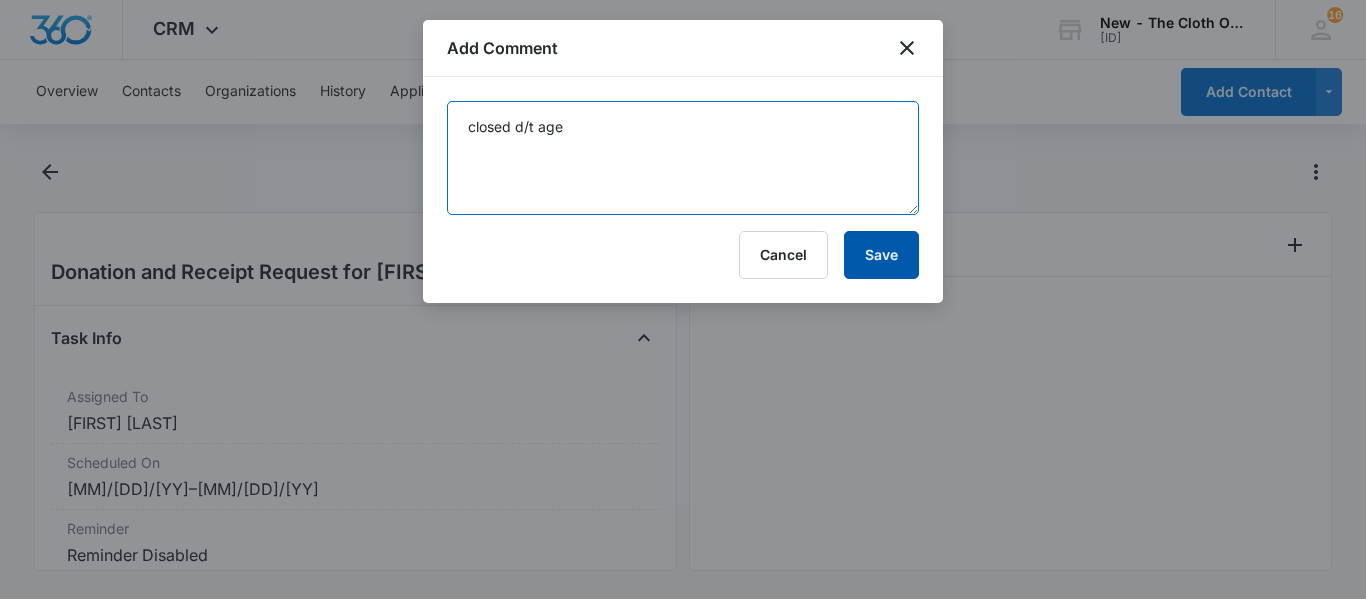 type on "closed d/t age" 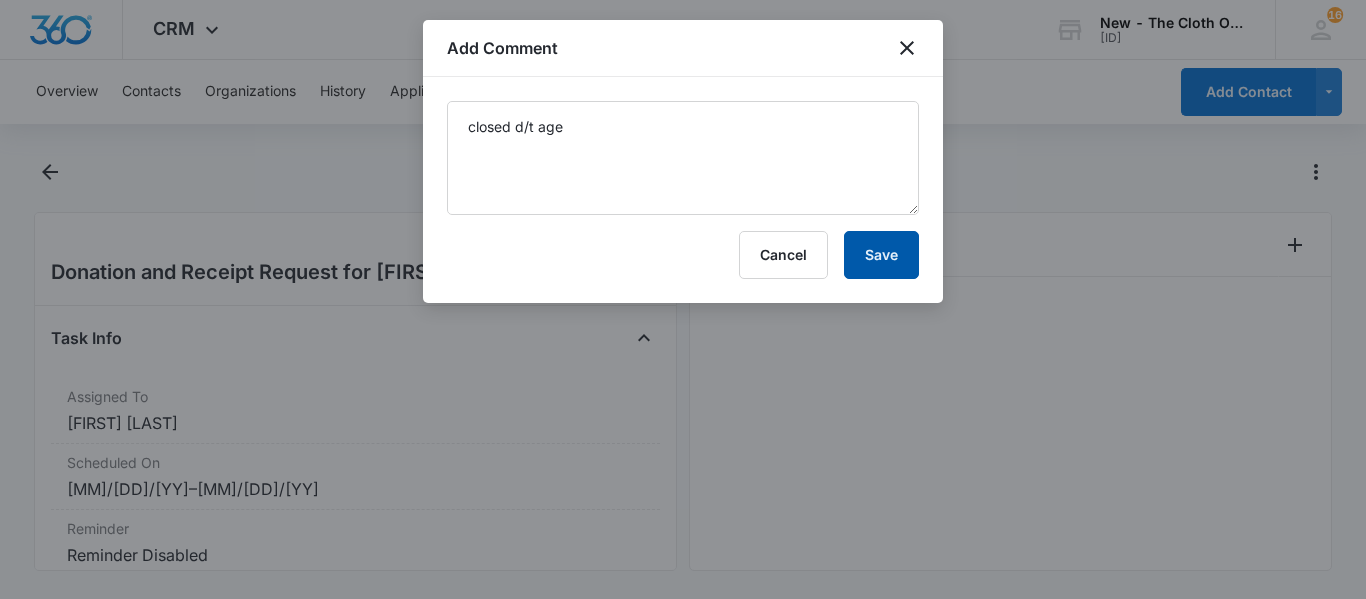 click on "Save" at bounding box center [881, 255] 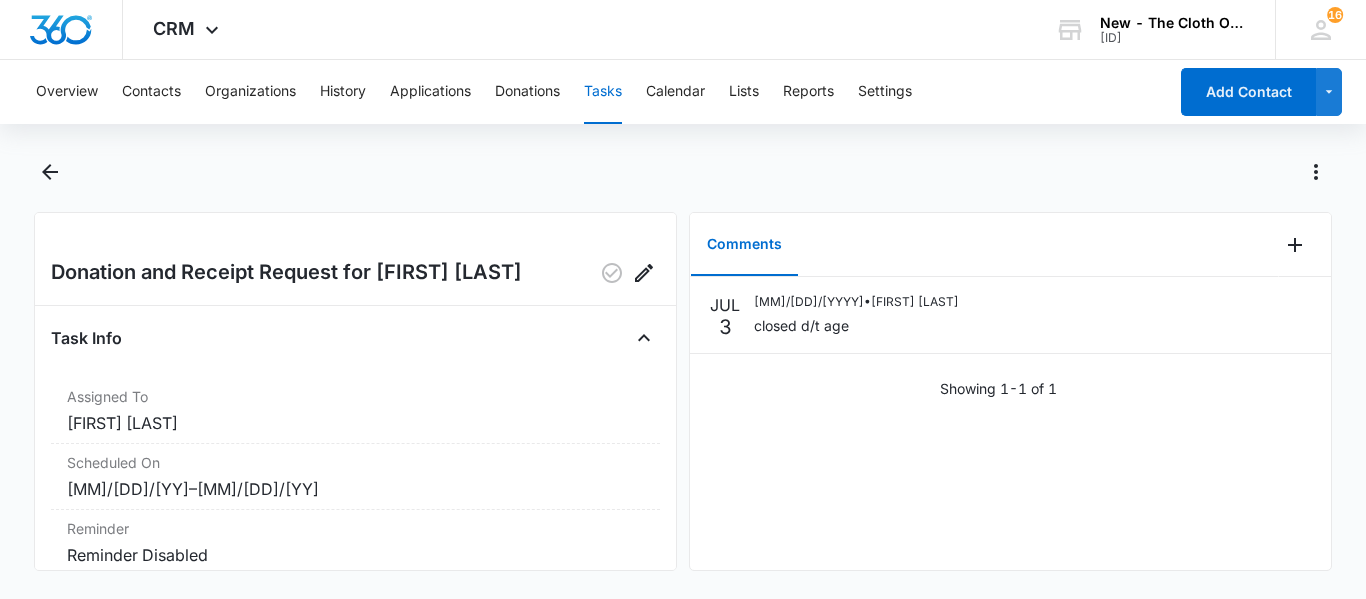 click on "Overview Contacts Organizations History Applications Donations Tasks Calendar Lists Reports Settings" at bounding box center [595, 92] 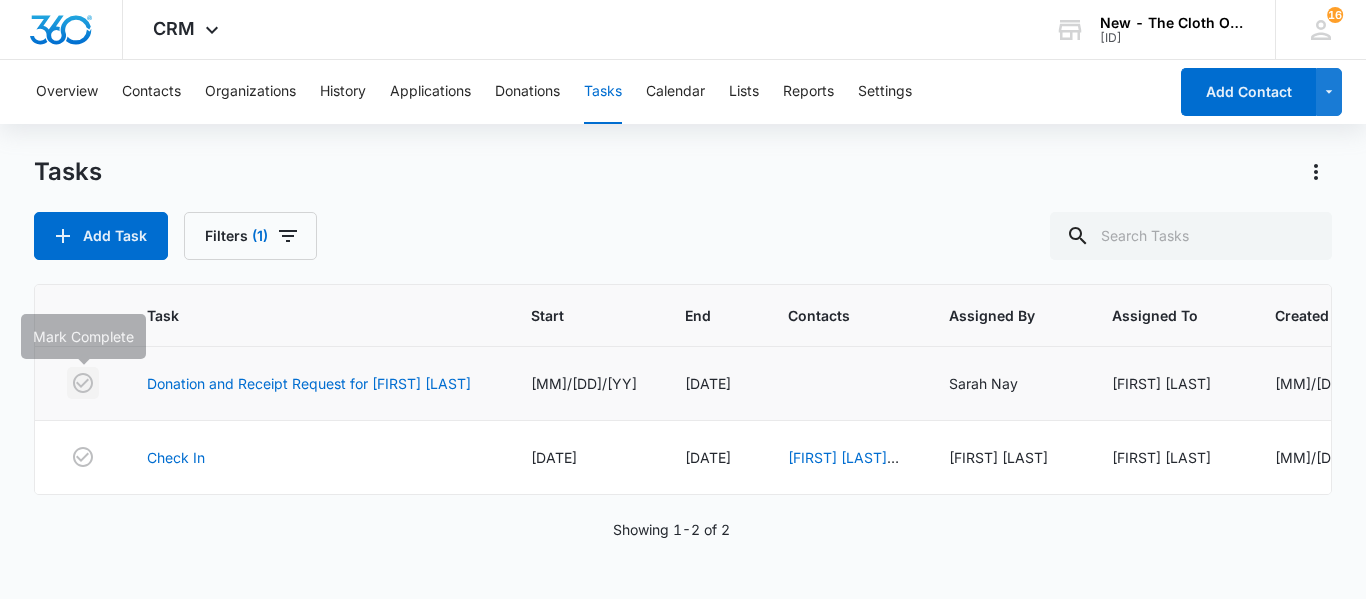 click at bounding box center (83, 383) 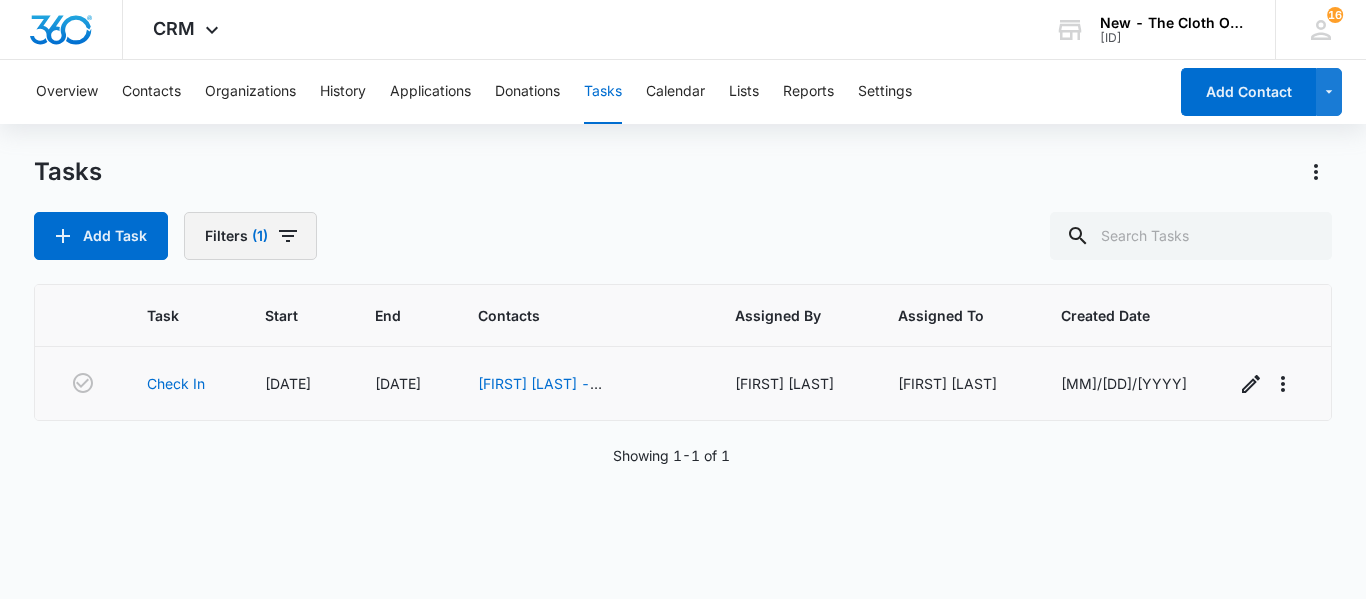 click at bounding box center [288, 236] 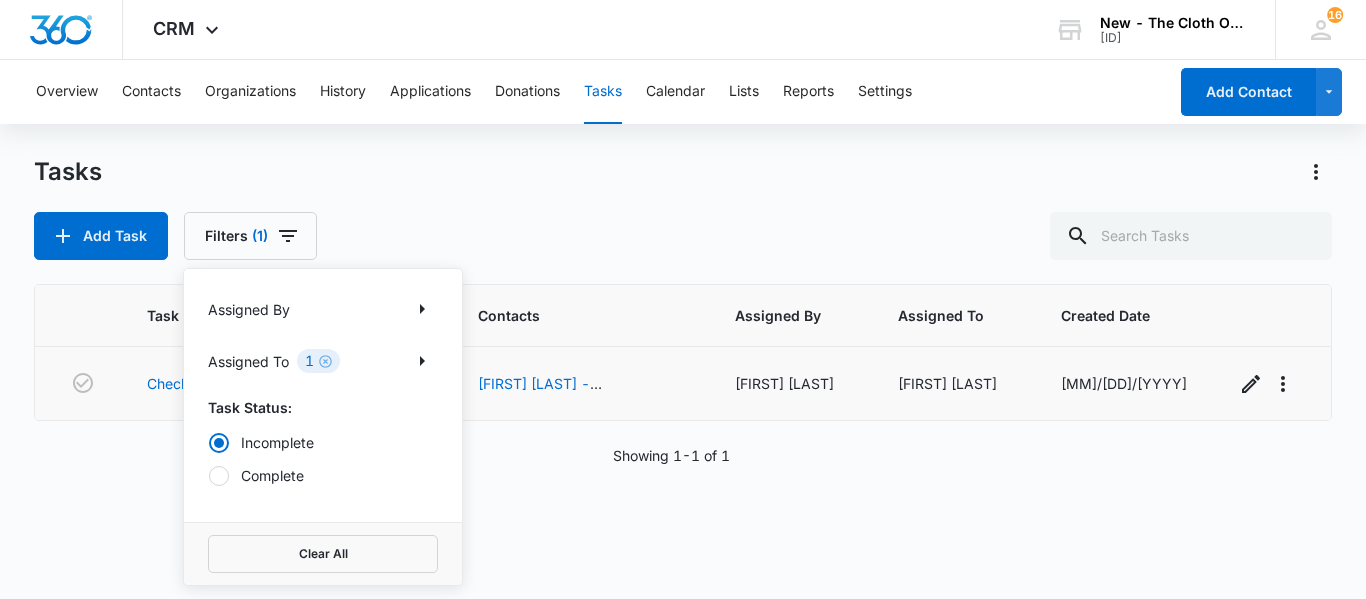 click on "Task Start End Contacts Assigned By Assigned To Created Date Check In [MM]/[DD]/[YY] [MM]/[DD]/[YY] [FIRST] [LAST] - [ABBREVIATION] [FIRST] [LAST] [FIRST] [LAST] [MM]/[DD]/[YYYY] Showing   1-1   of   1" at bounding box center (683, 428) 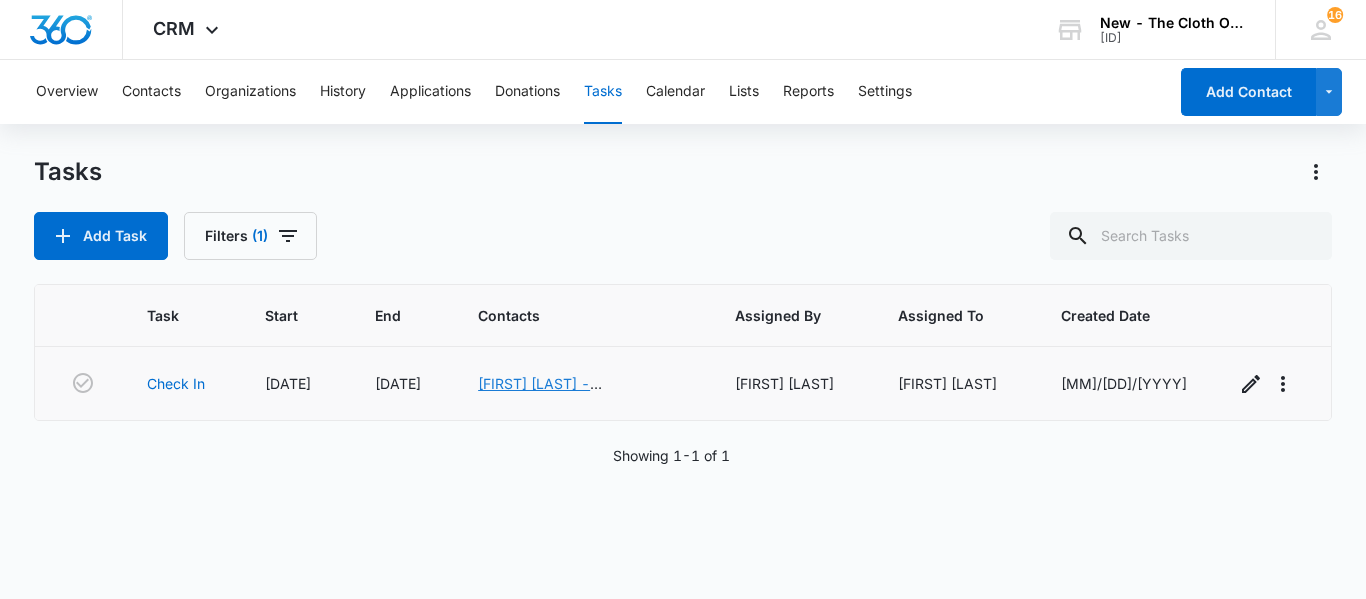 click on "[FIRST] [LAST] - [ABBREVIATION]" at bounding box center [540, 394] 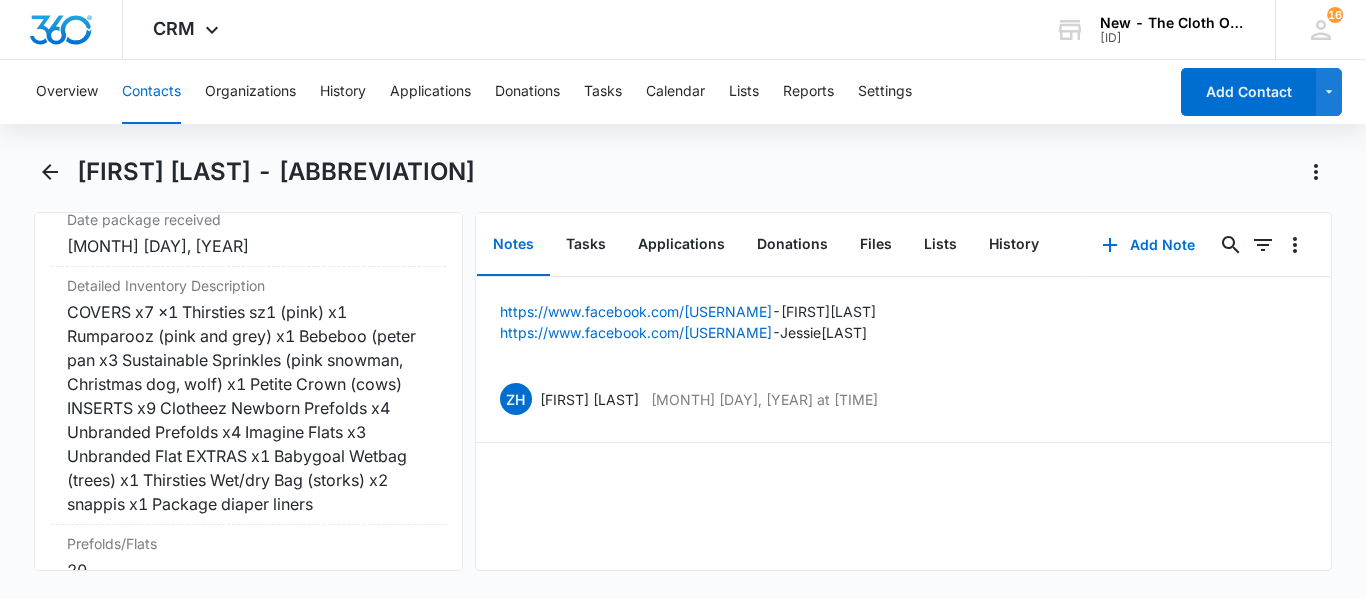 scroll, scrollTop: 5001, scrollLeft: 0, axis: vertical 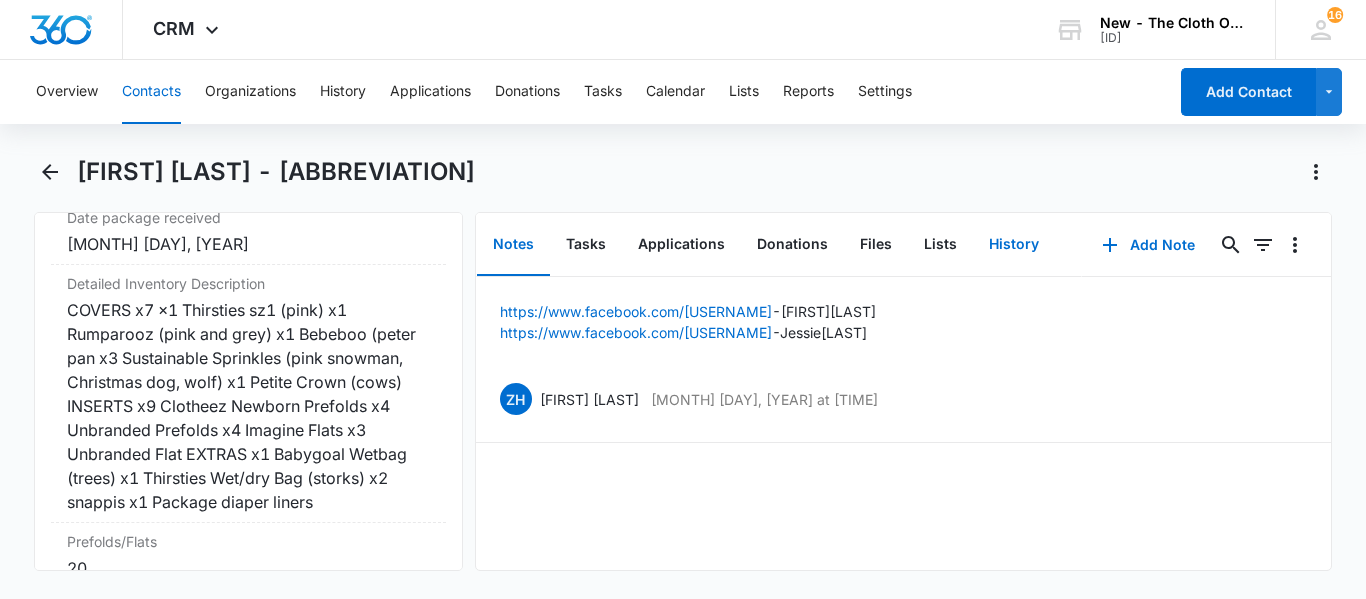 click on "History" at bounding box center [1014, 245] 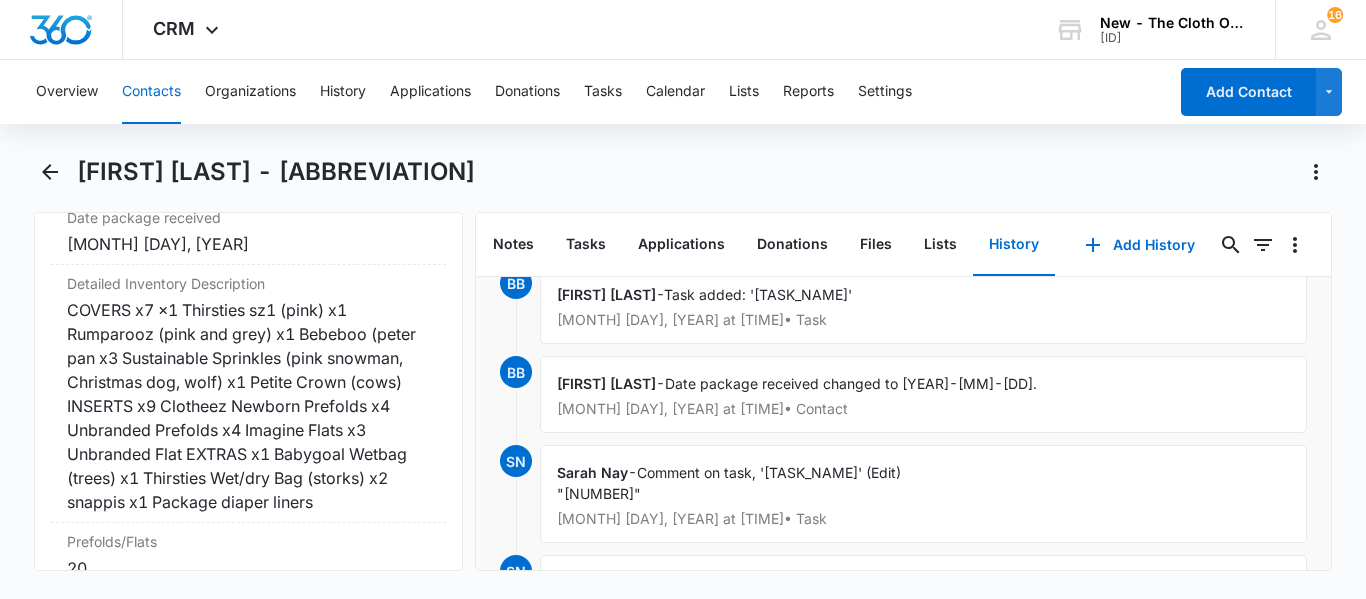 scroll, scrollTop: 0, scrollLeft: 0, axis: both 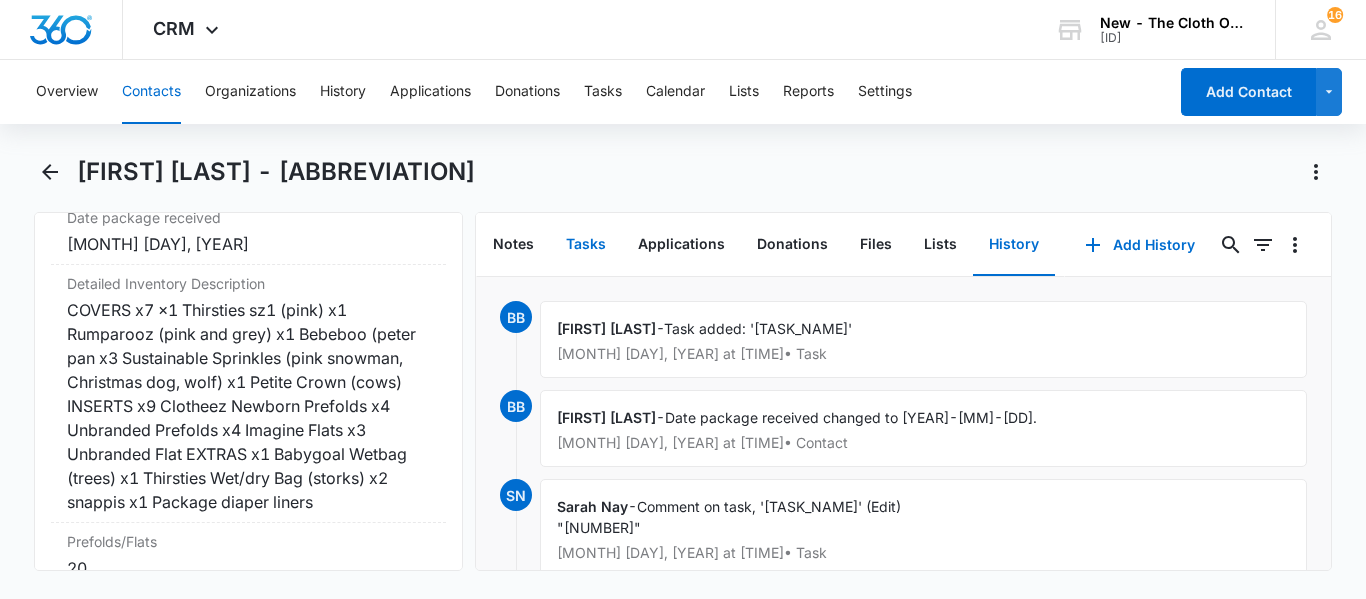 click on "Tasks" at bounding box center [586, 245] 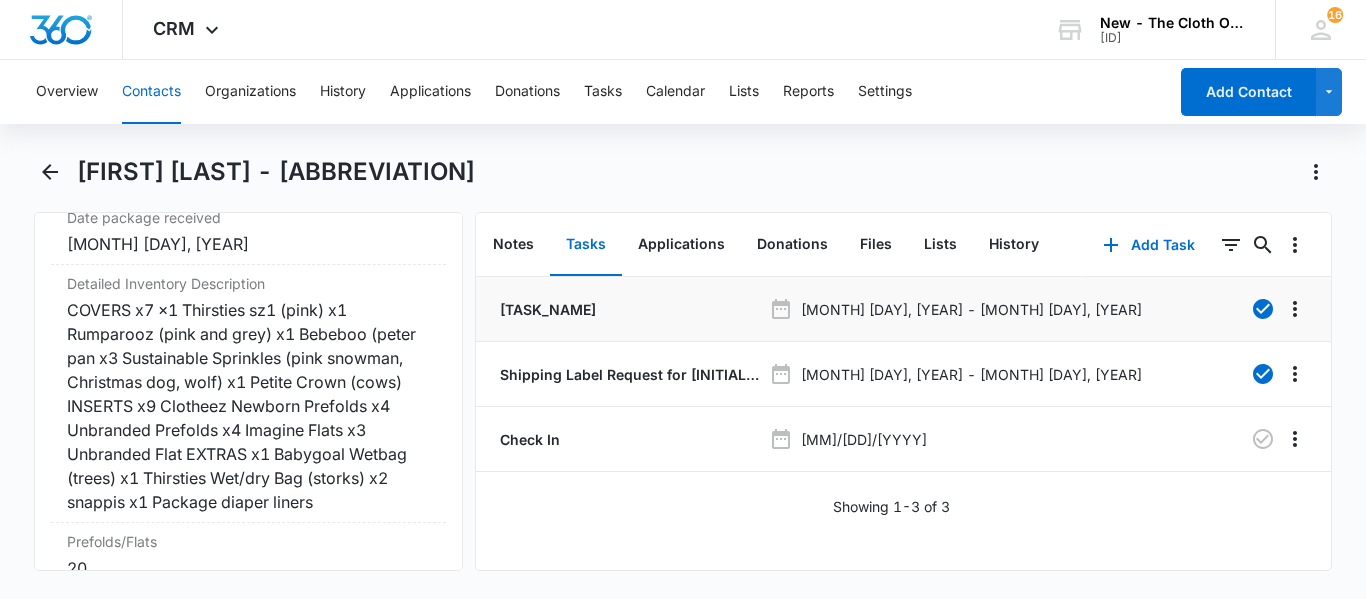 click on "[TASK_NAME]" at bounding box center [546, 309] 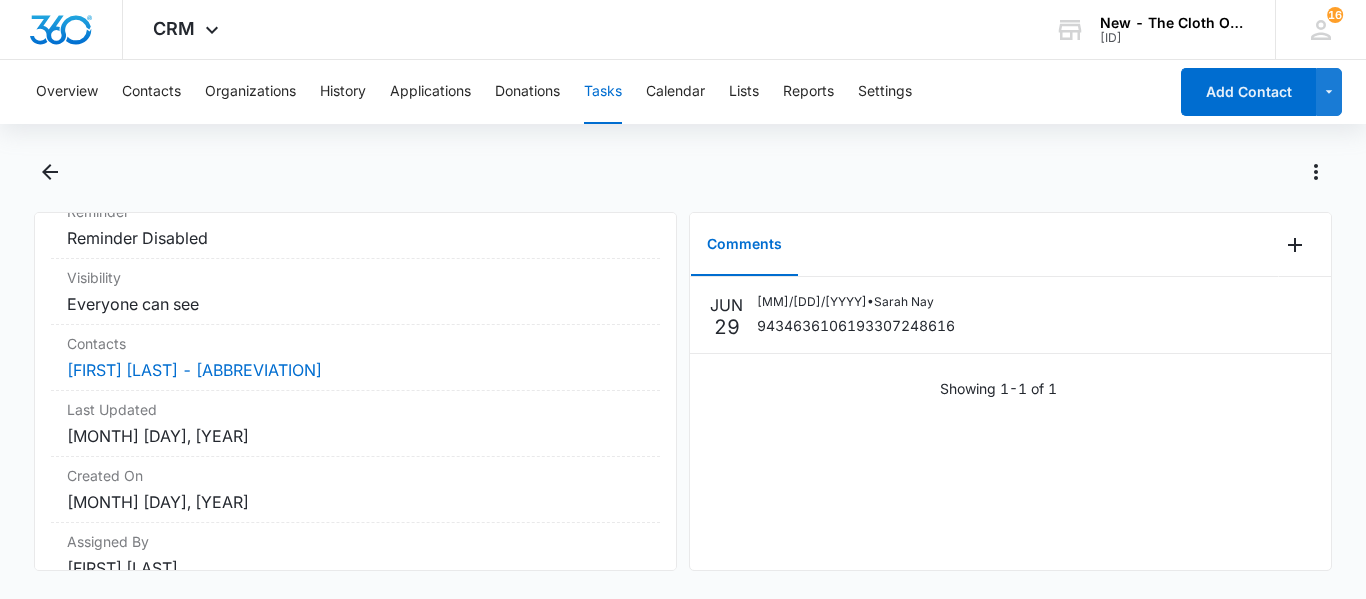 scroll, scrollTop: 393, scrollLeft: 0, axis: vertical 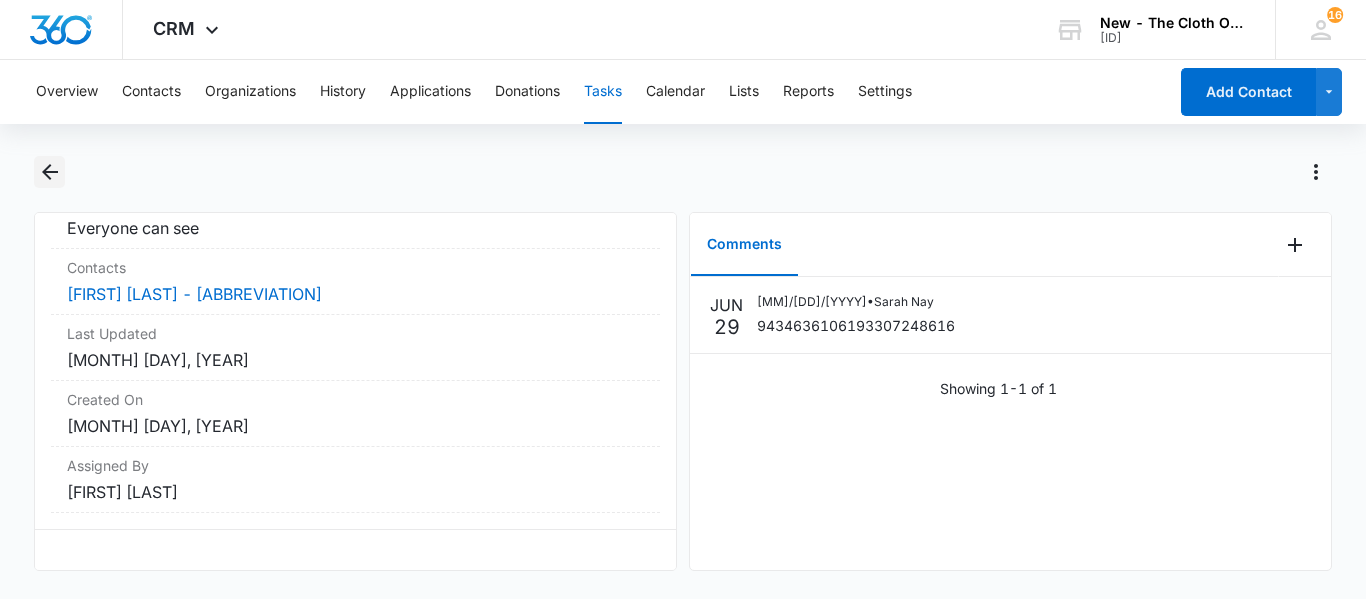 click at bounding box center (50, 172) 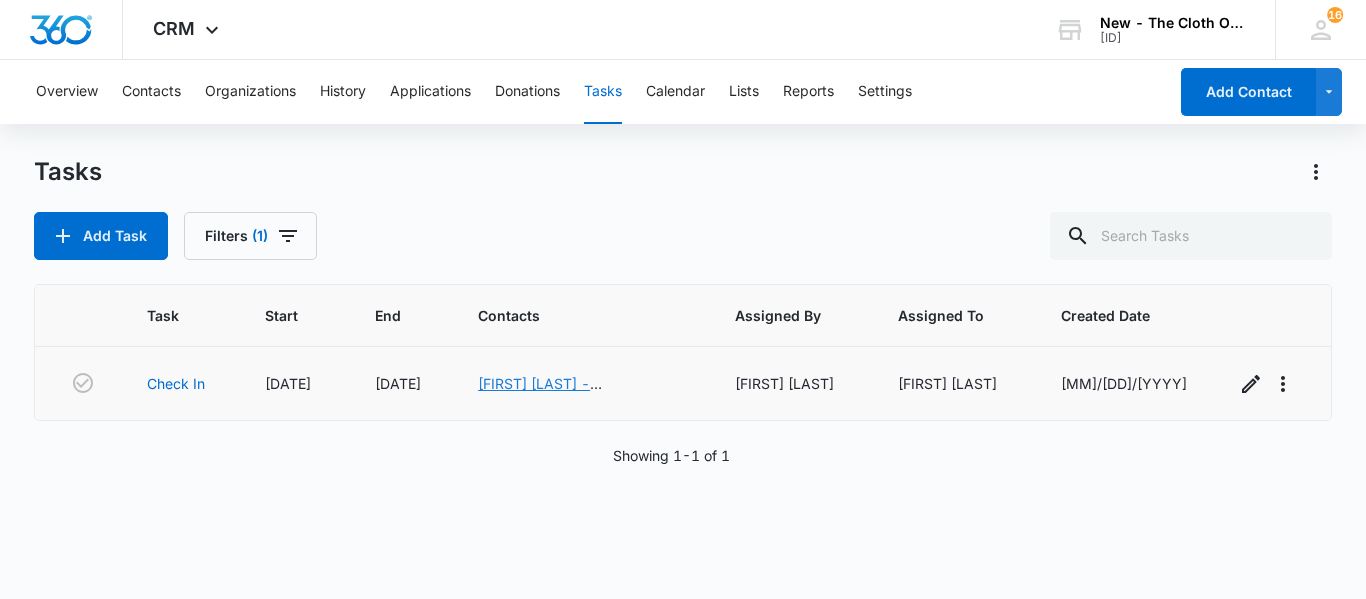 click on "[FIRST] [LAST] - [ABBREVIATION]" at bounding box center [540, 394] 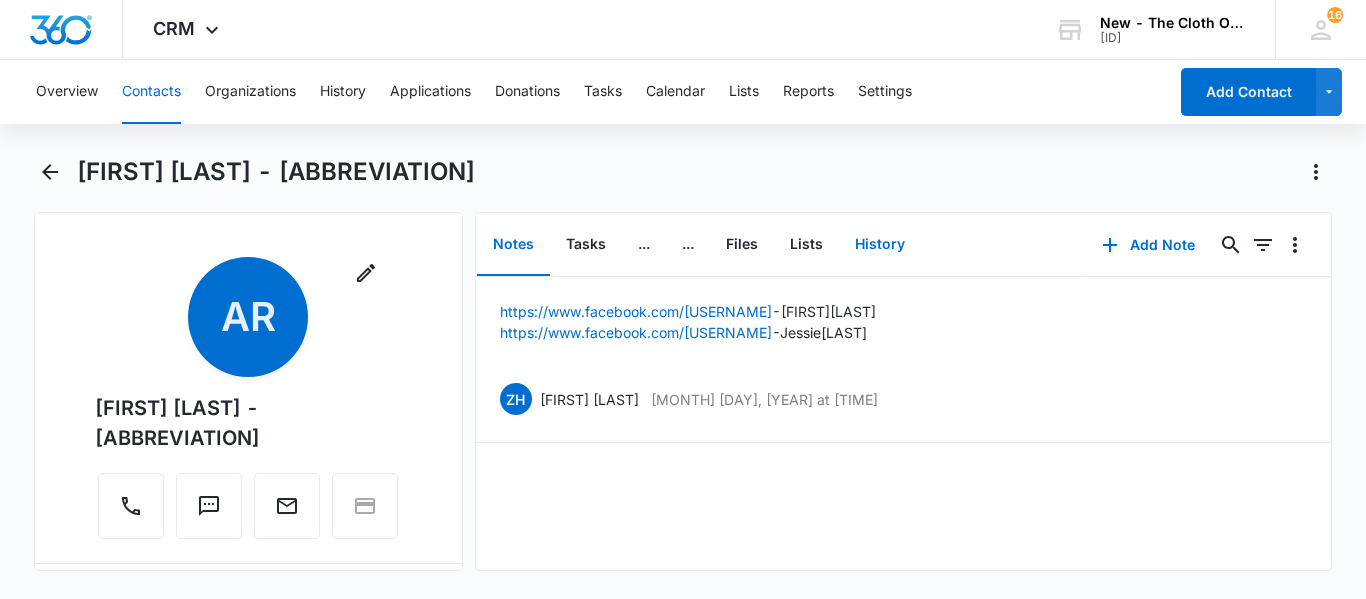 click on "History" at bounding box center [880, 245] 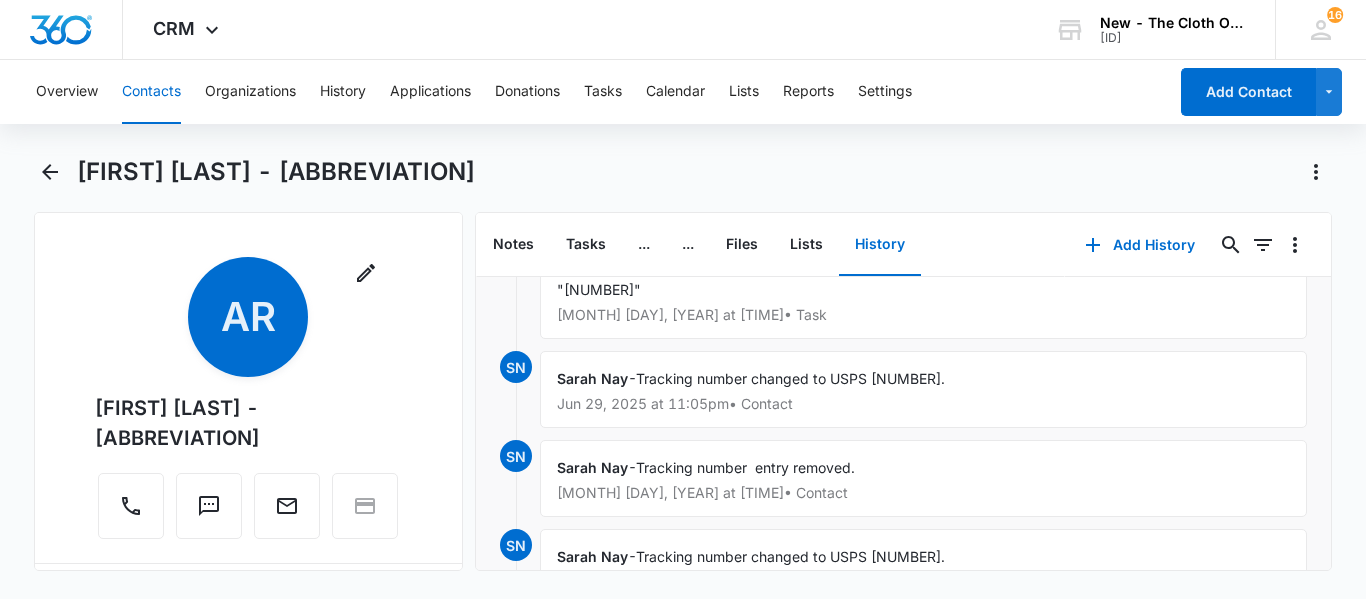 scroll, scrollTop: 235, scrollLeft: 0, axis: vertical 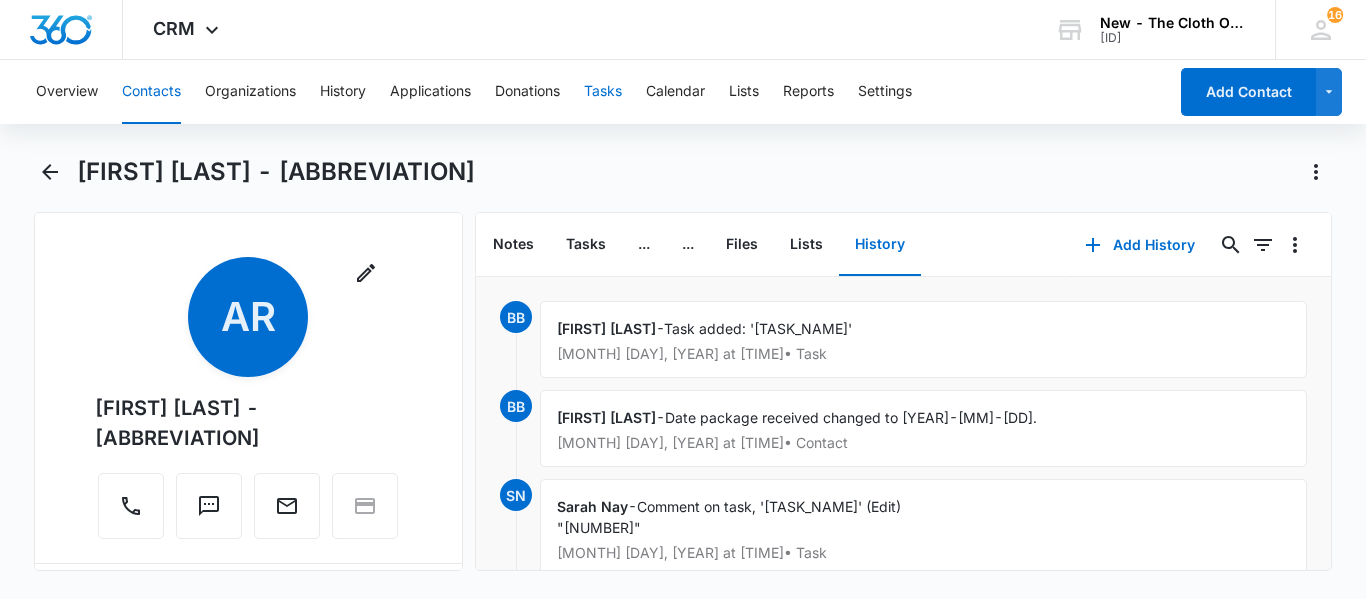 click on "Tasks" at bounding box center [603, 92] 